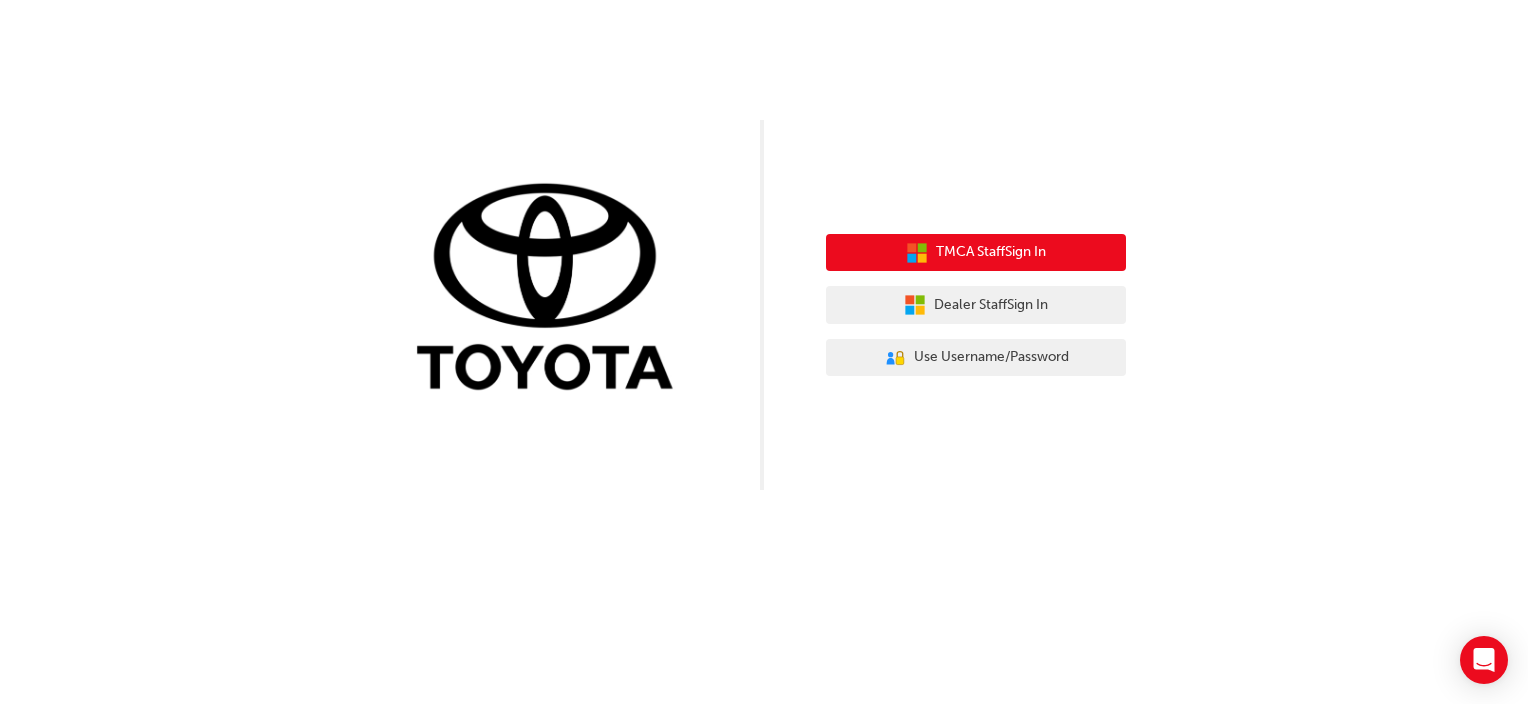 scroll, scrollTop: 0, scrollLeft: 0, axis: both 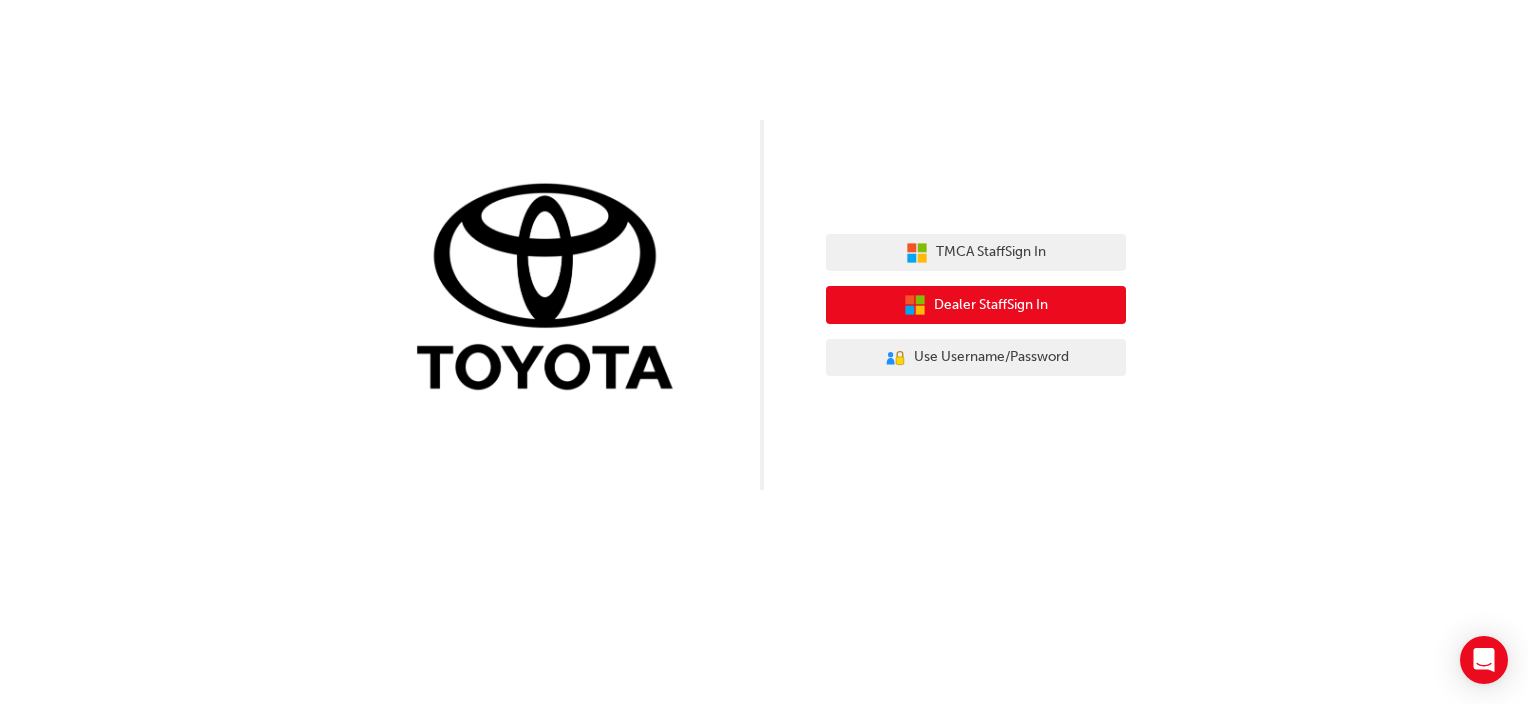 click on "Dealer Staff  Sign In" at bounding box center (991, 305) 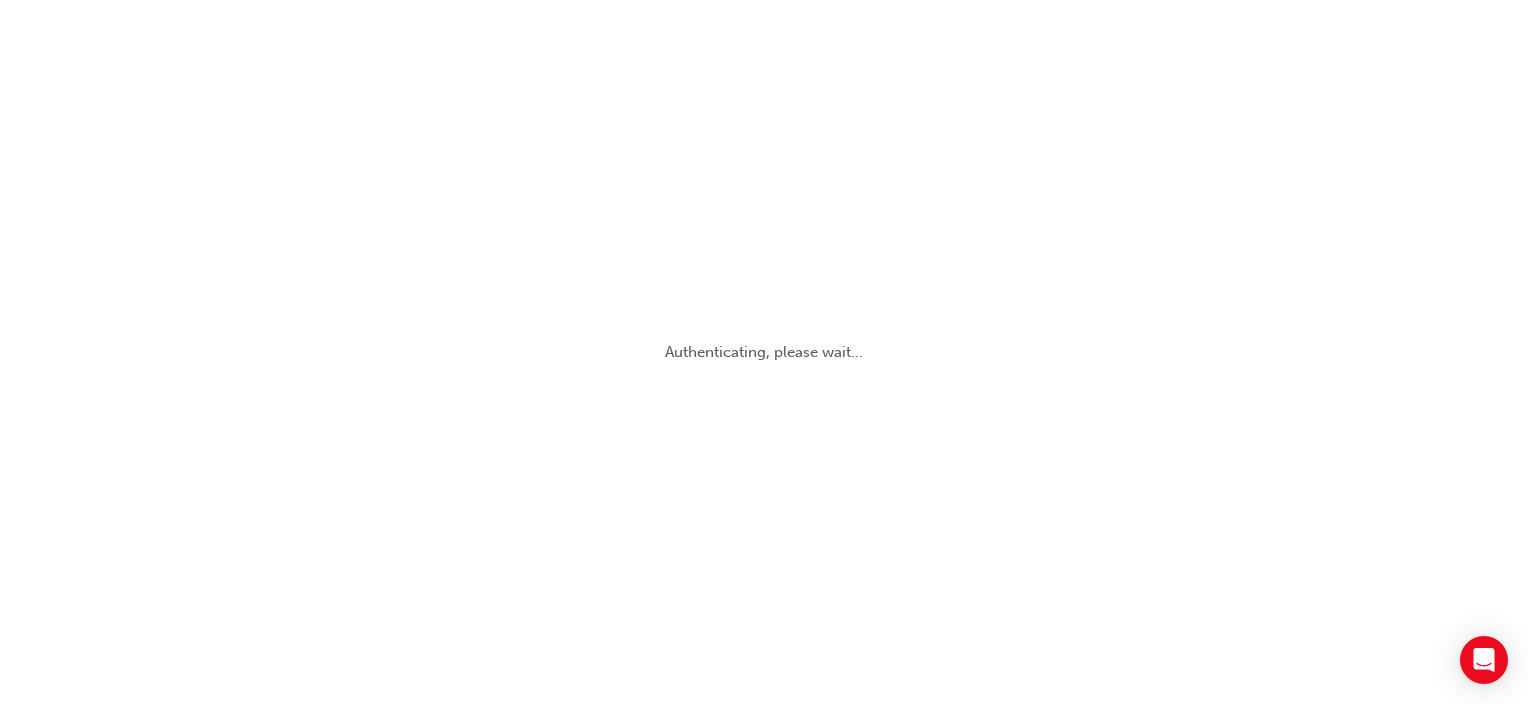 scroll, scrollTop: 0, scrollLeft: 0, axis: both 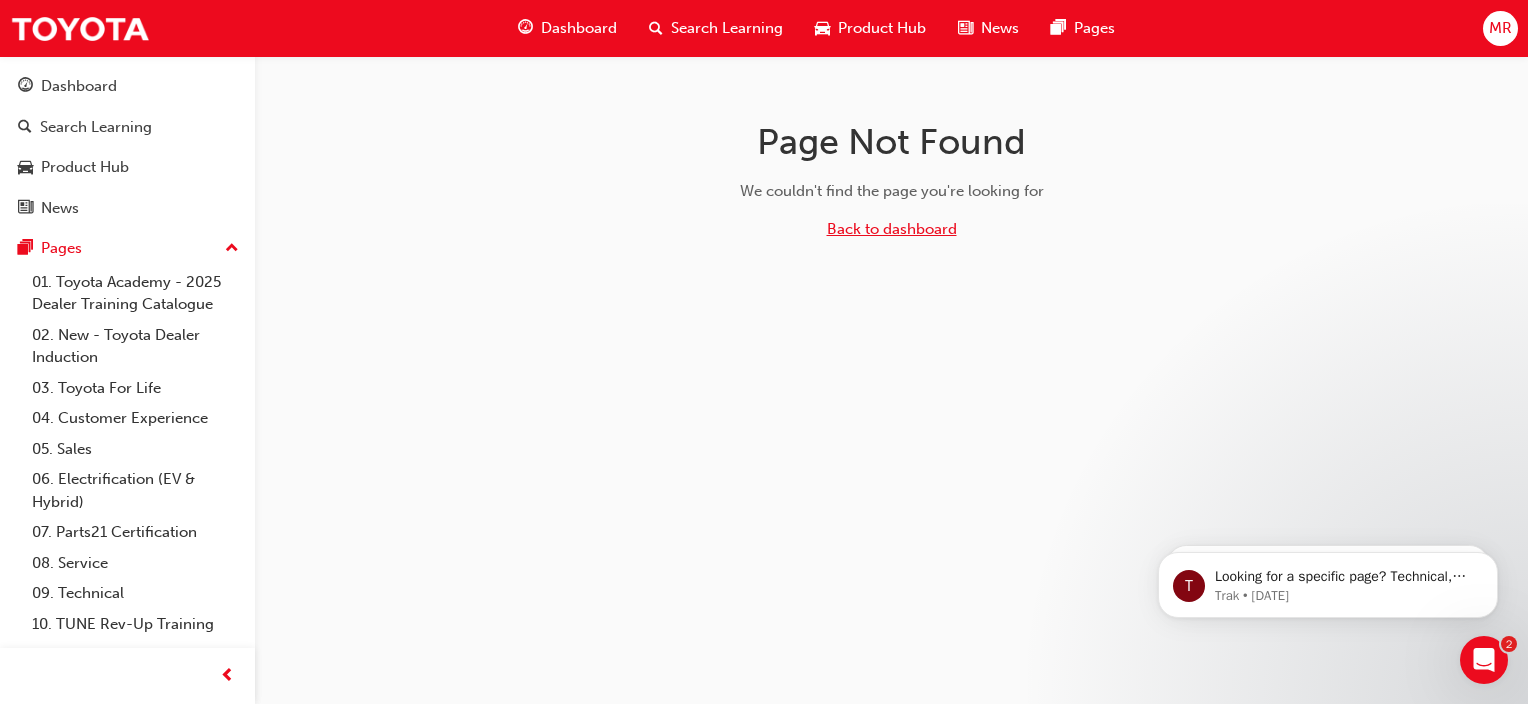 click on "Back to dashboard" at bounding box center (892, 229) 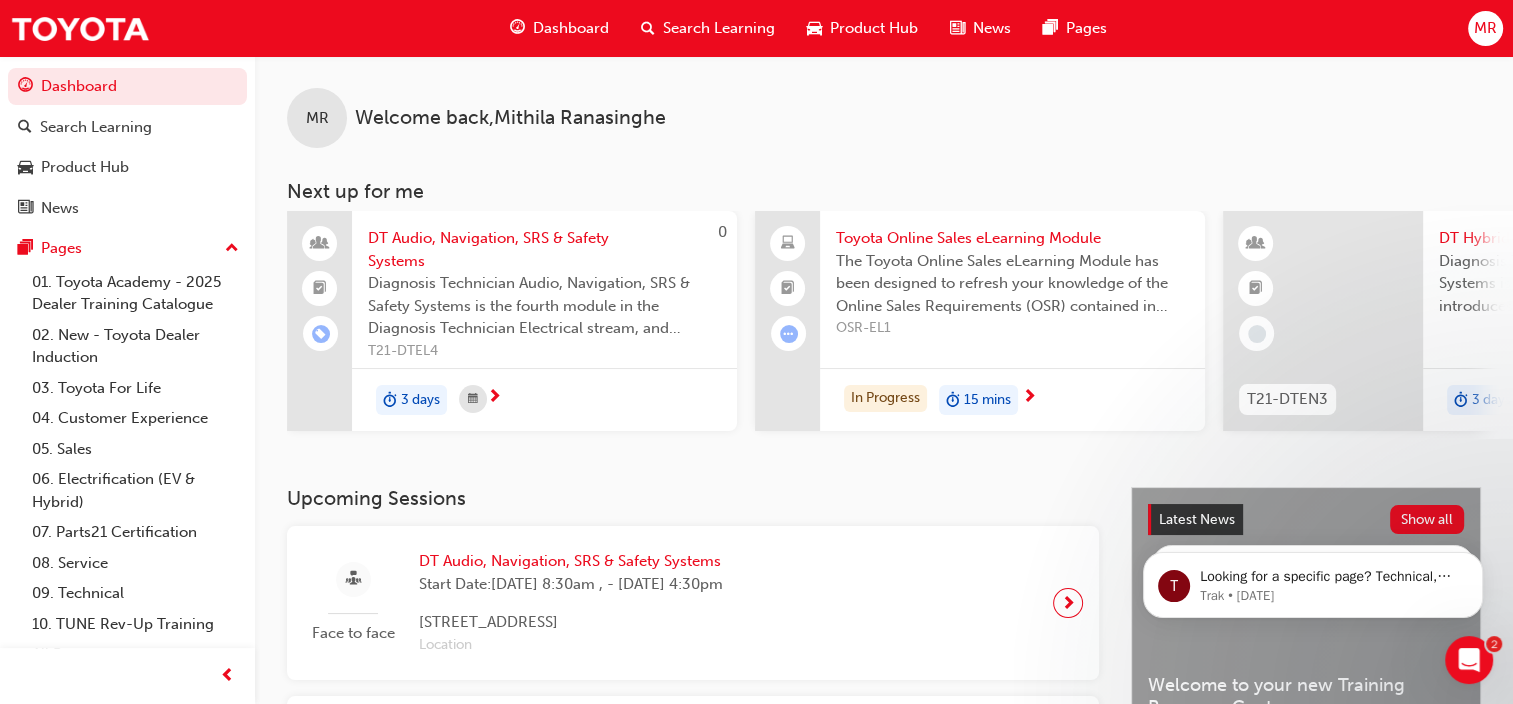 click 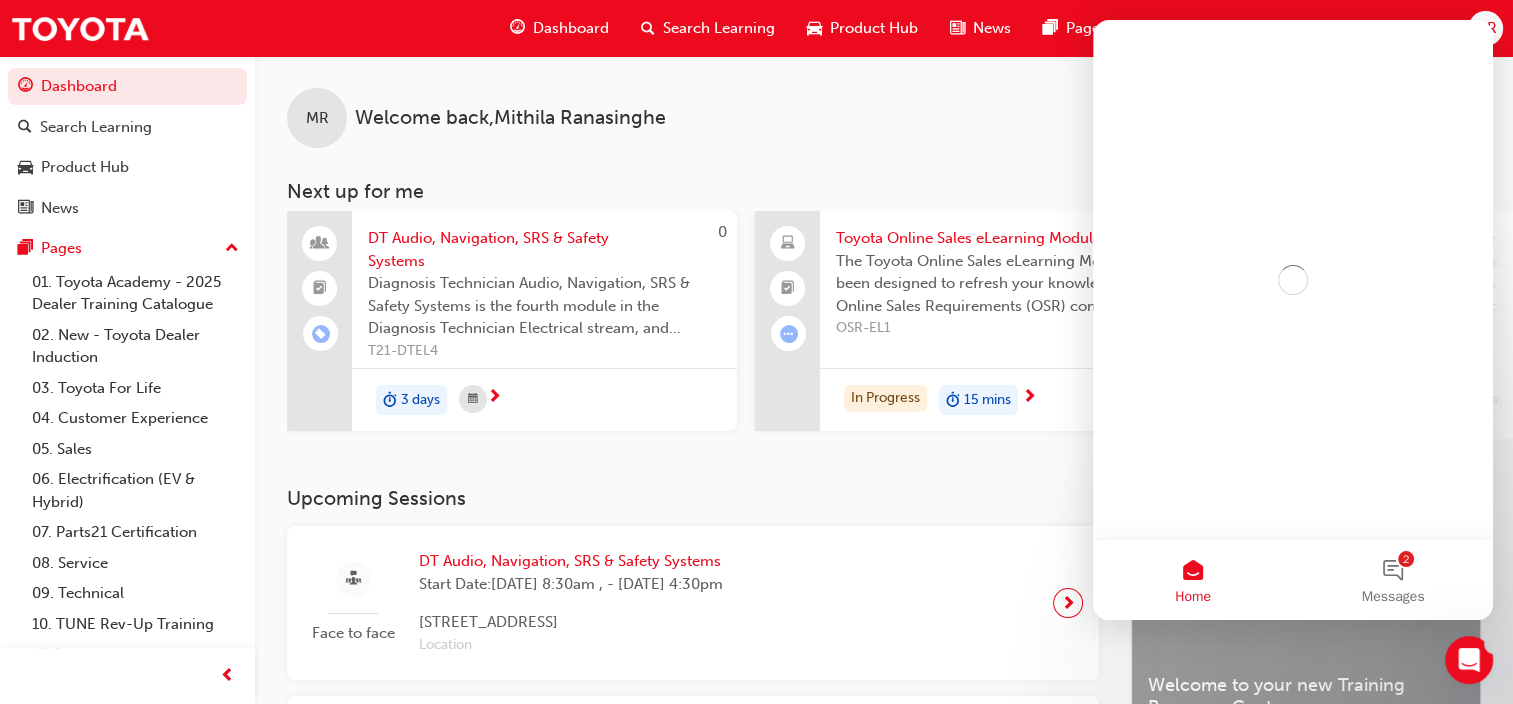 scroll, scrollTop: 0, scrollLeft: 0, axis: both 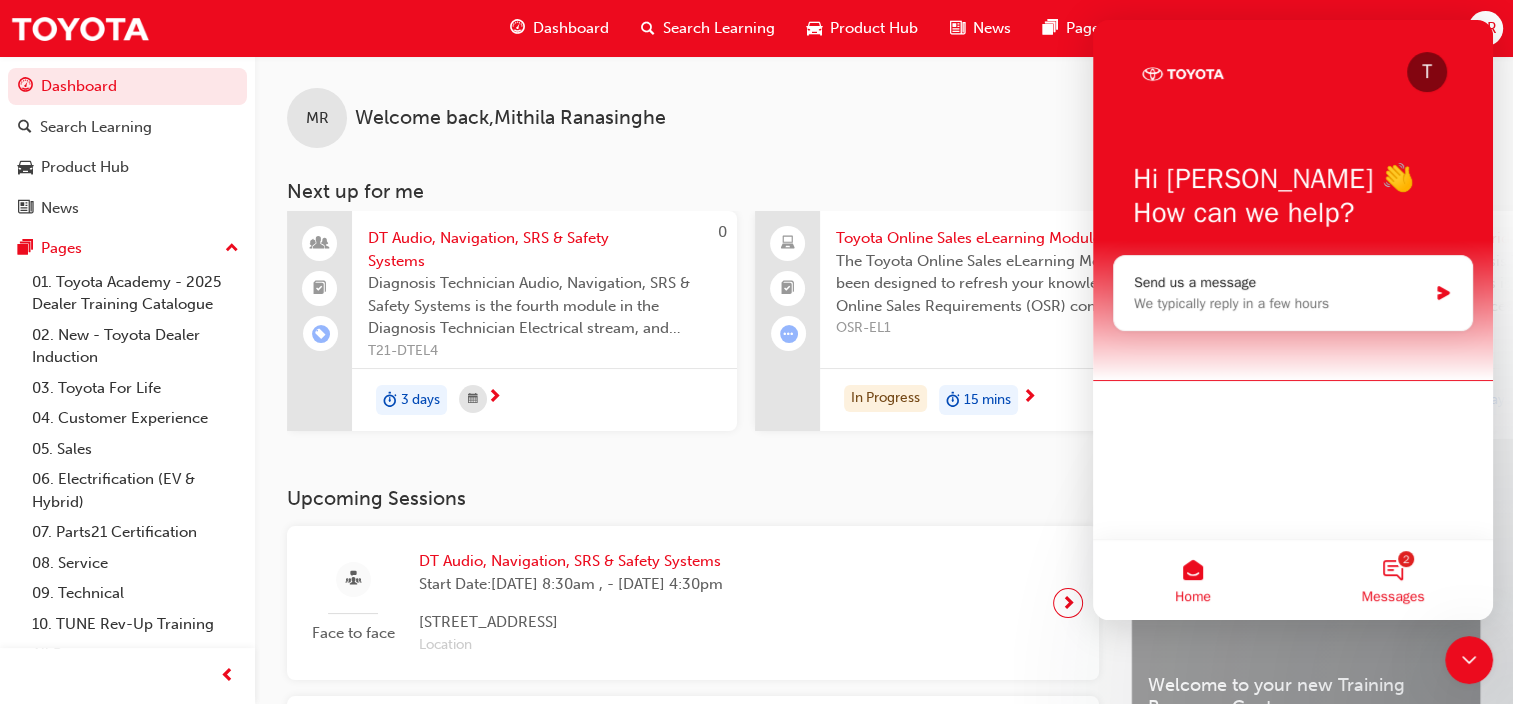 click on "Messages" at bounding box center (1393, 597) 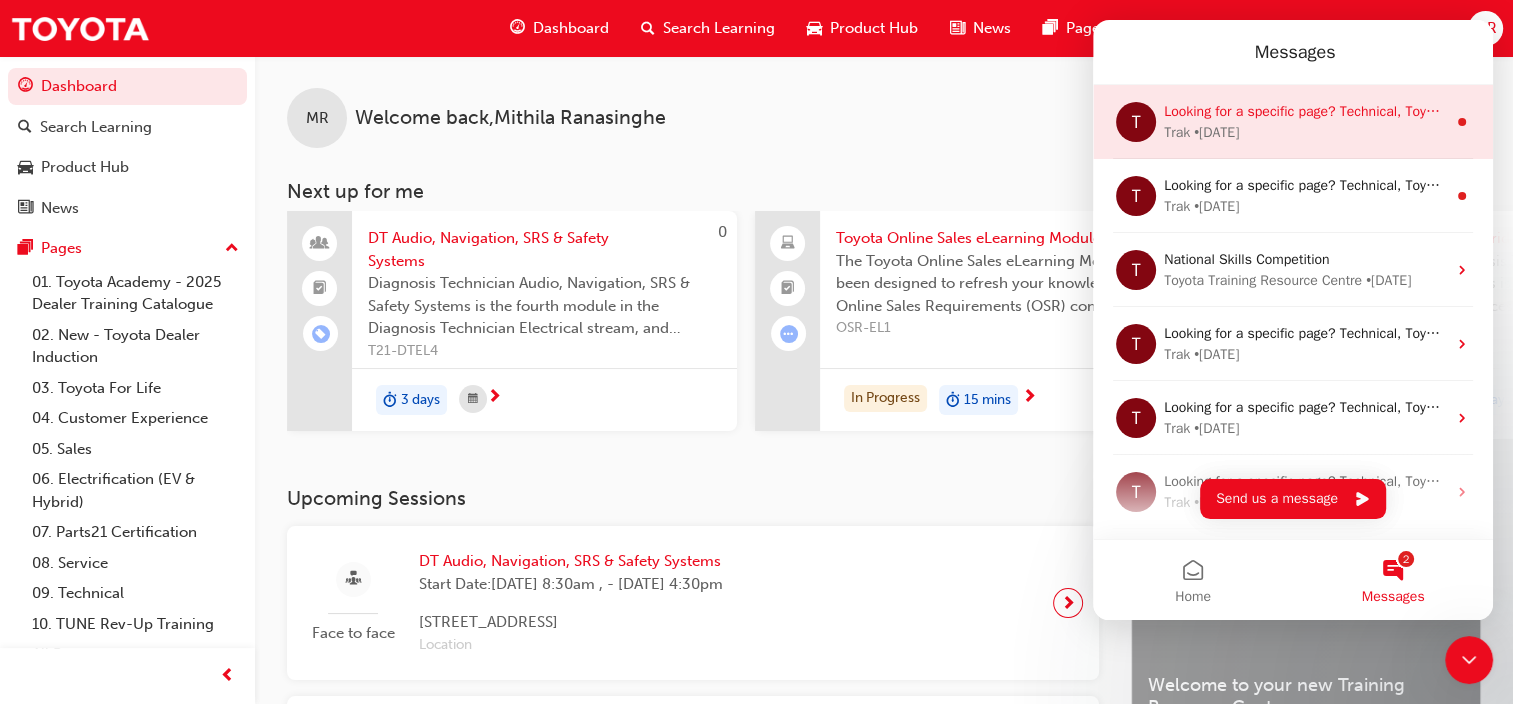 click on "Trak •  2d ago" at bounding box center (1305, 132) 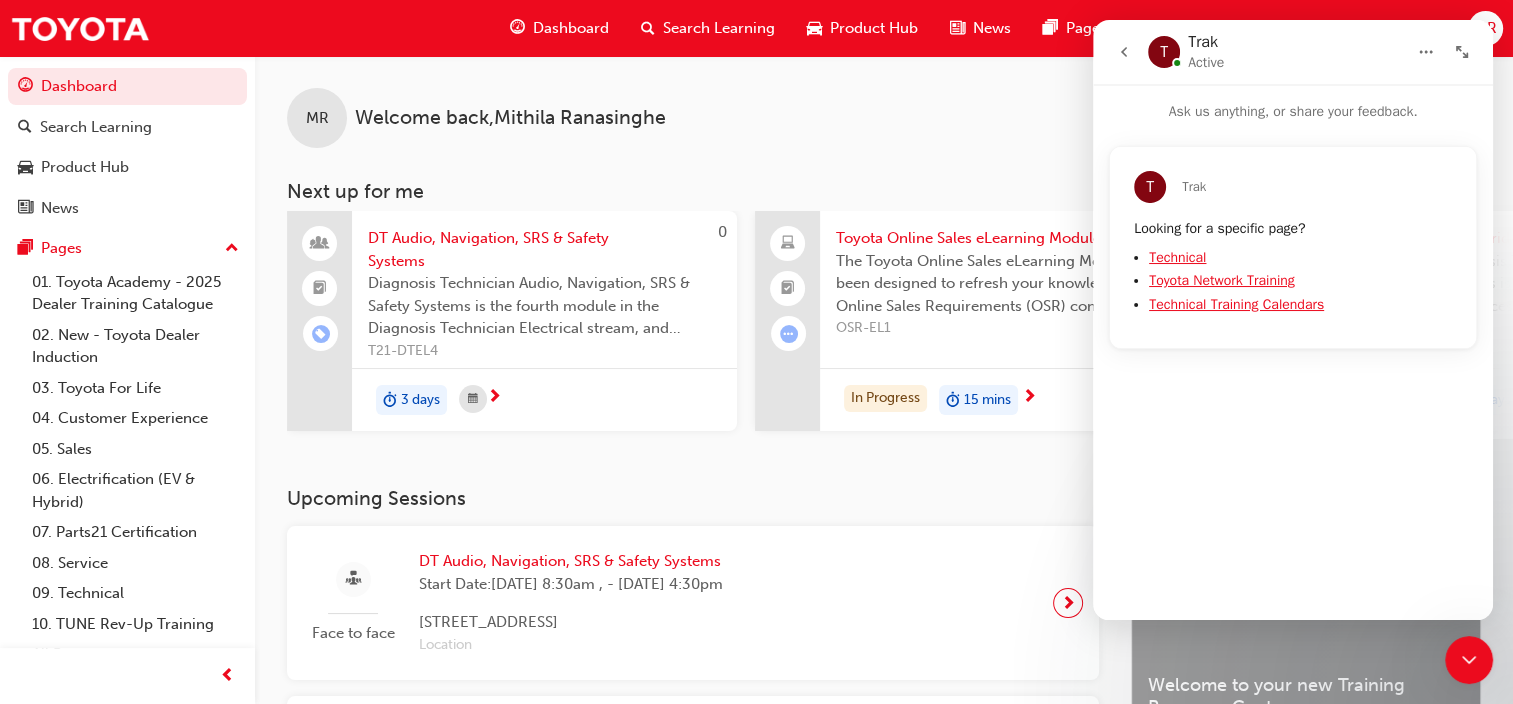 click on "MR Welcome back ,  Mithila   Ranasinghe" at bounding box center (884, 102) 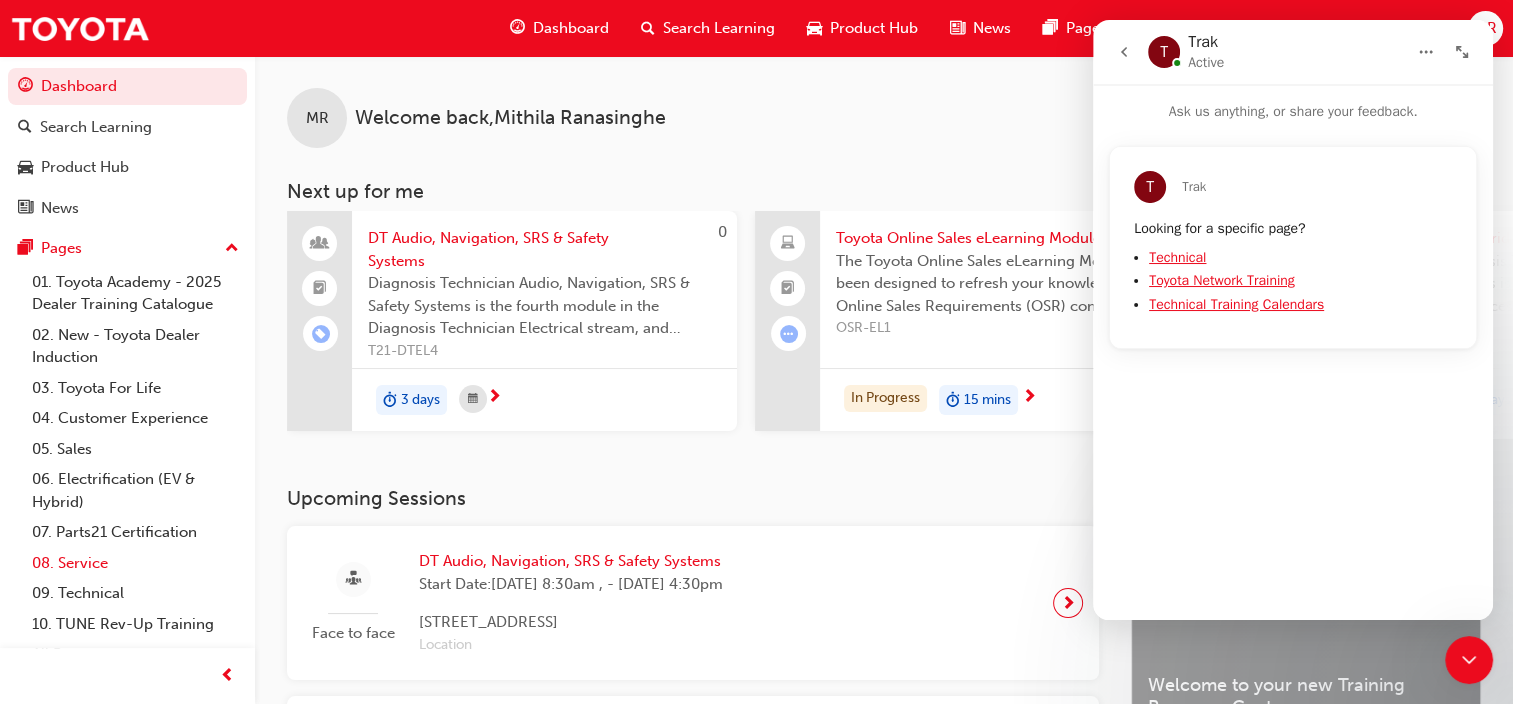 click on "08. Service" at bounding box center (135, 563) 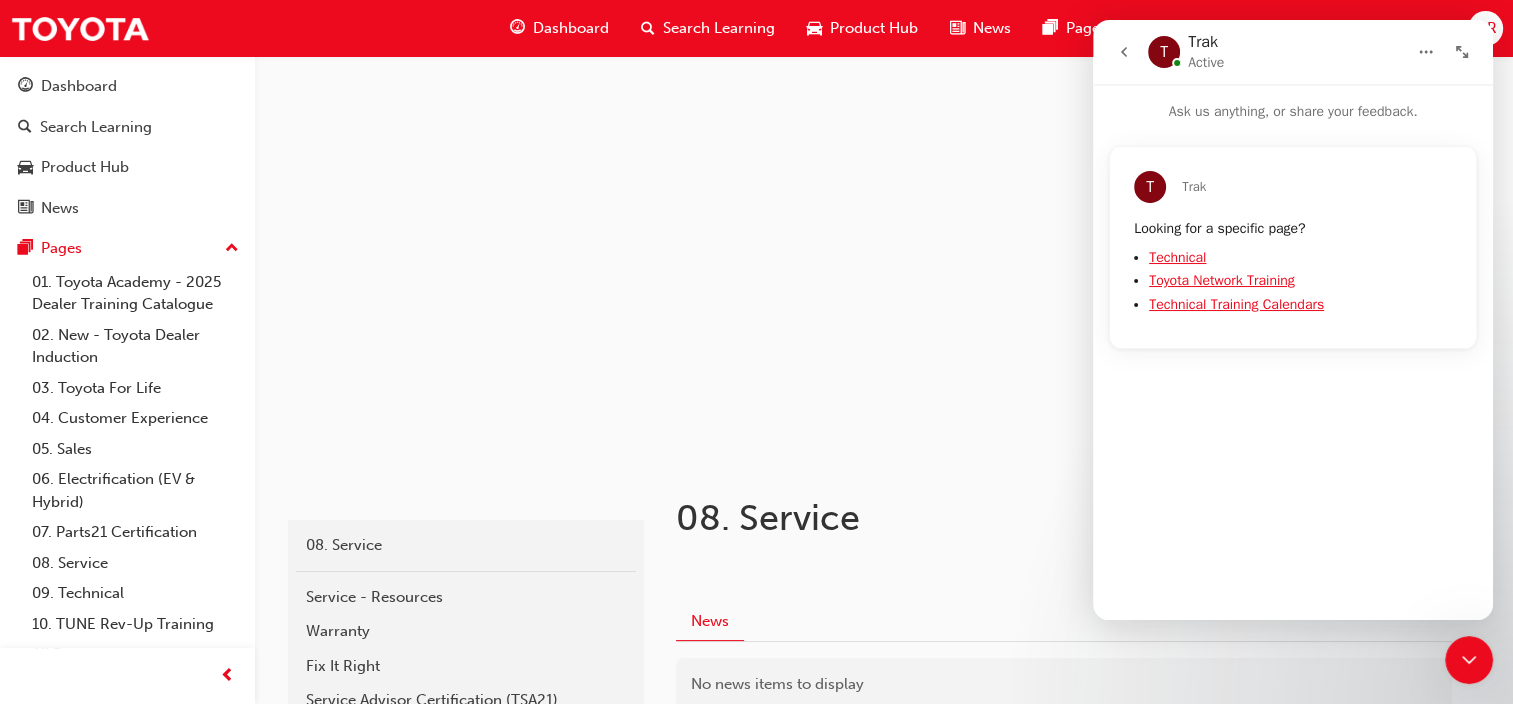 click 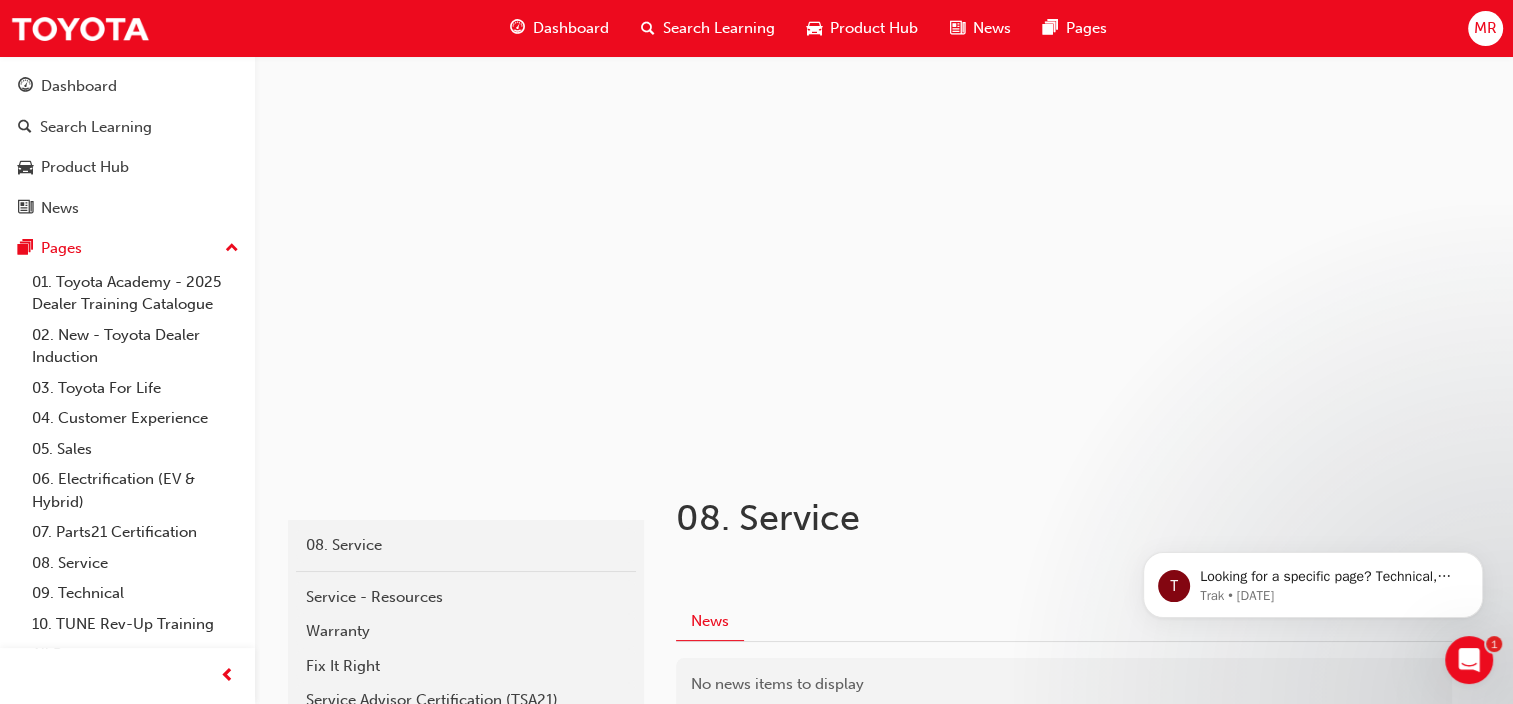 scroll, scrollTop: 0, scrollLeft: 0, axis: both 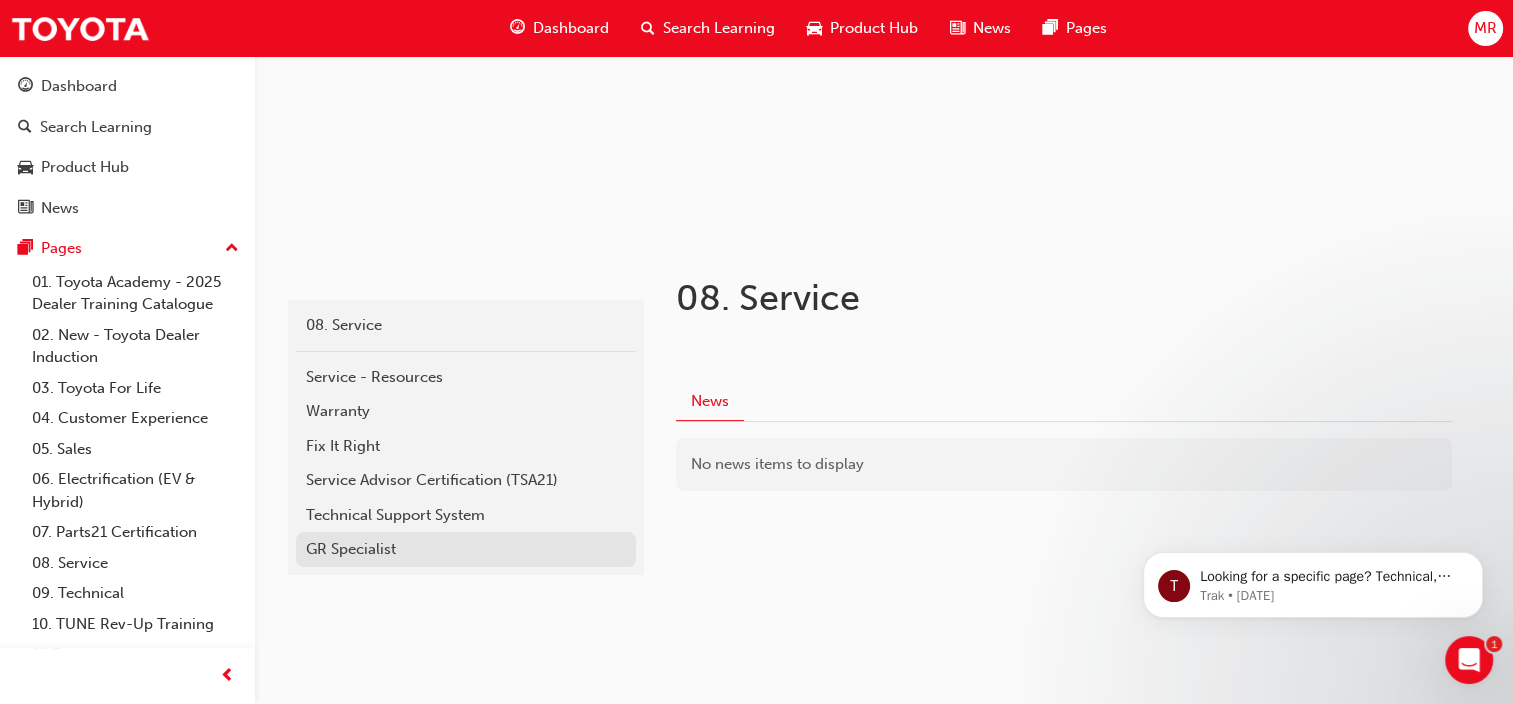 click on "GR Specialist" at bounding box center [466, 549] 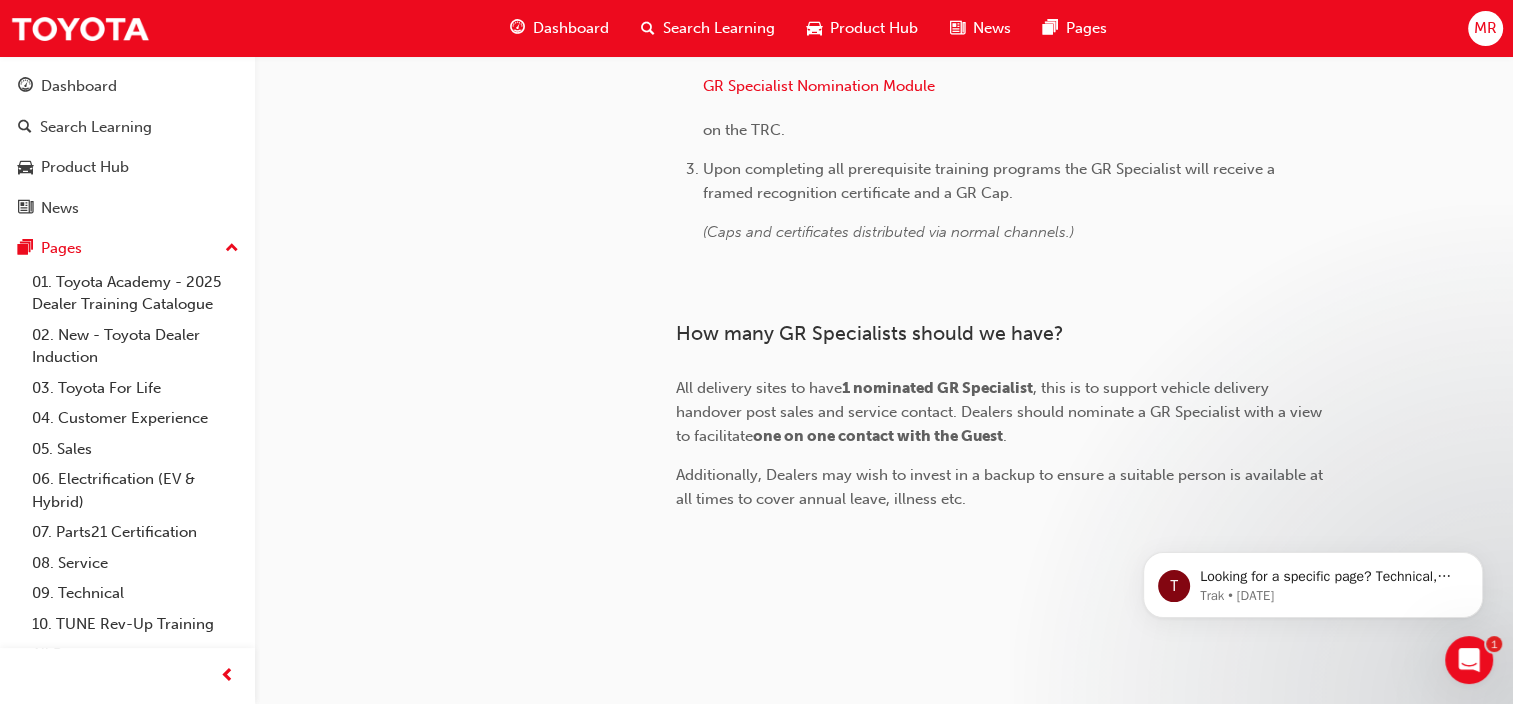 scroll, scrollTop: 2433, scrollLeft: 0, axis: vertical 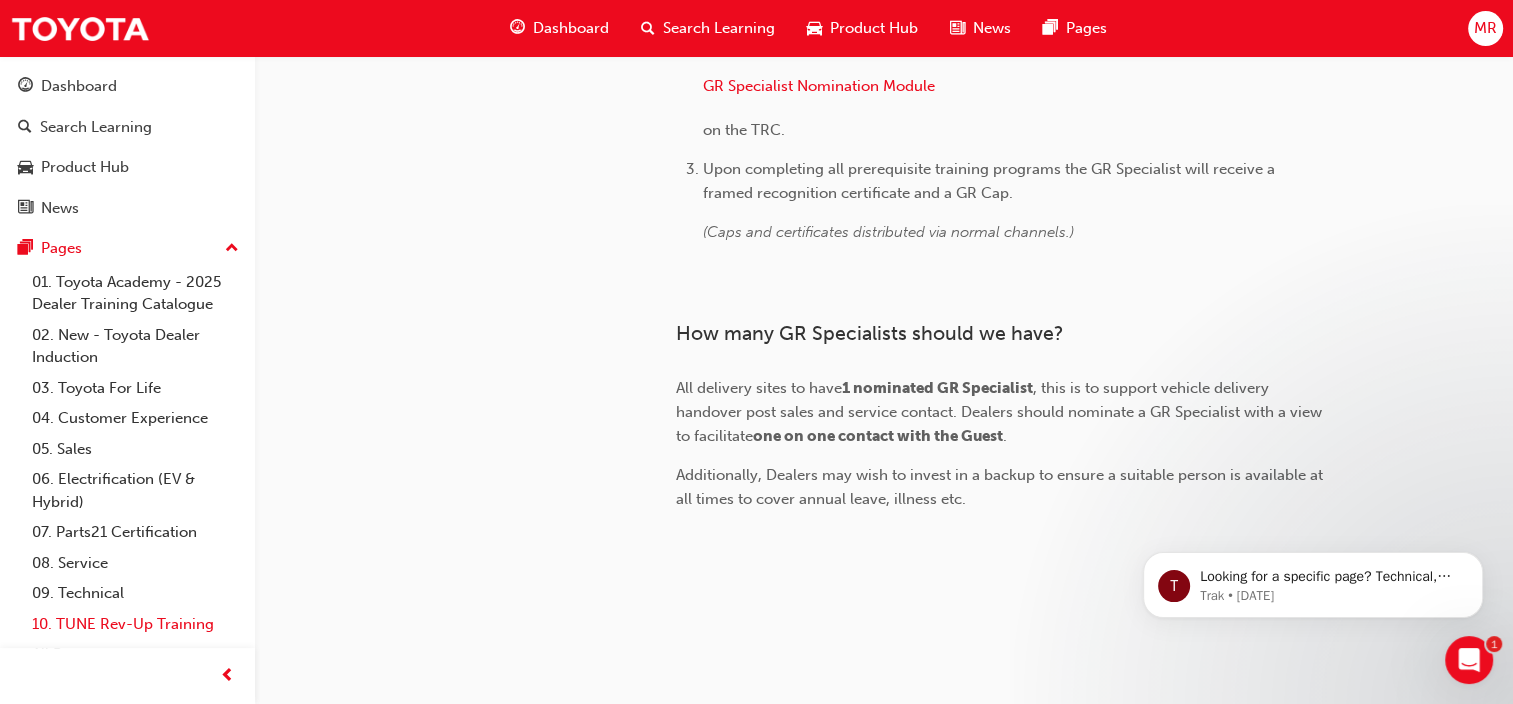 click on "10. TUNE Rev-Up Training" at bounding box center (135, 624) 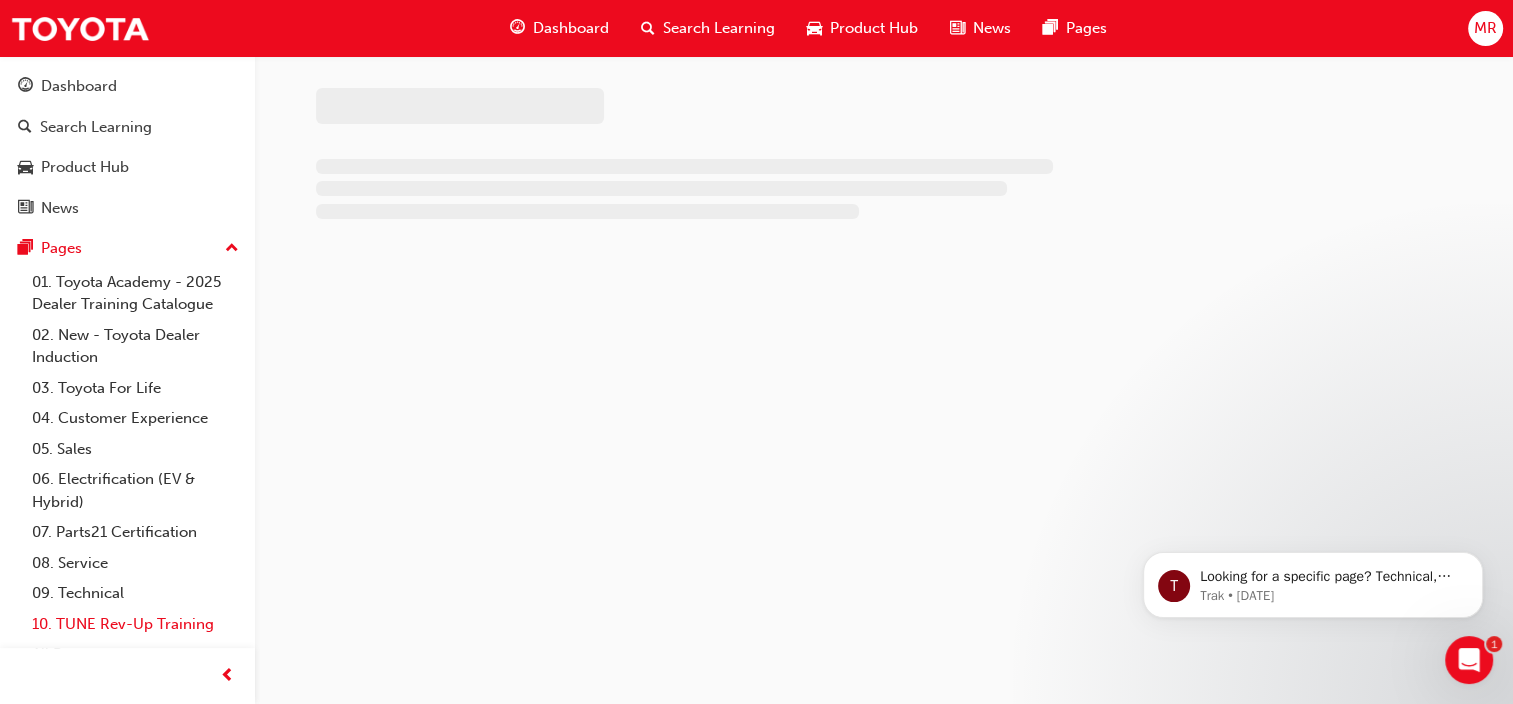 scroll, scrollTop: 0, scrollLeft: 0, axis: both 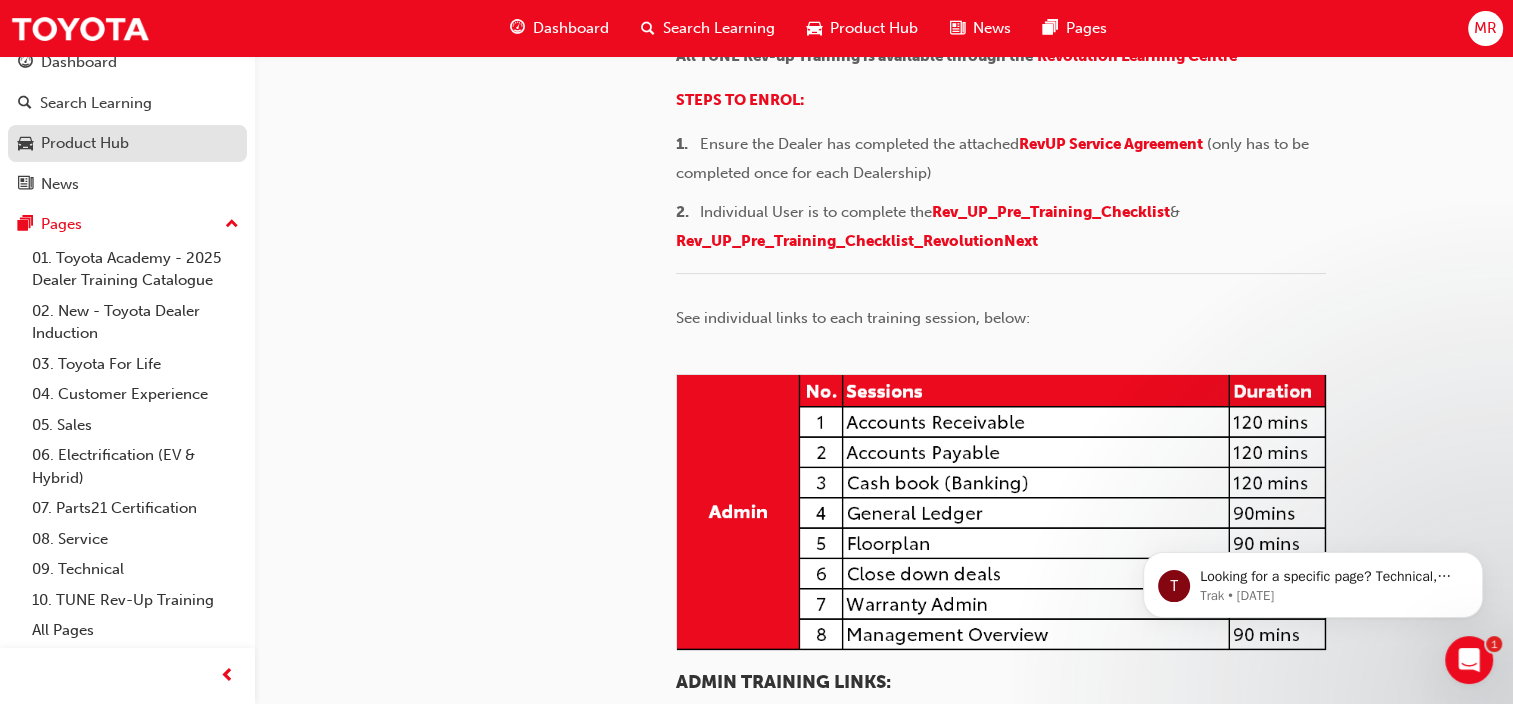 click on "Product Hub" at bounding box center [85, 143] 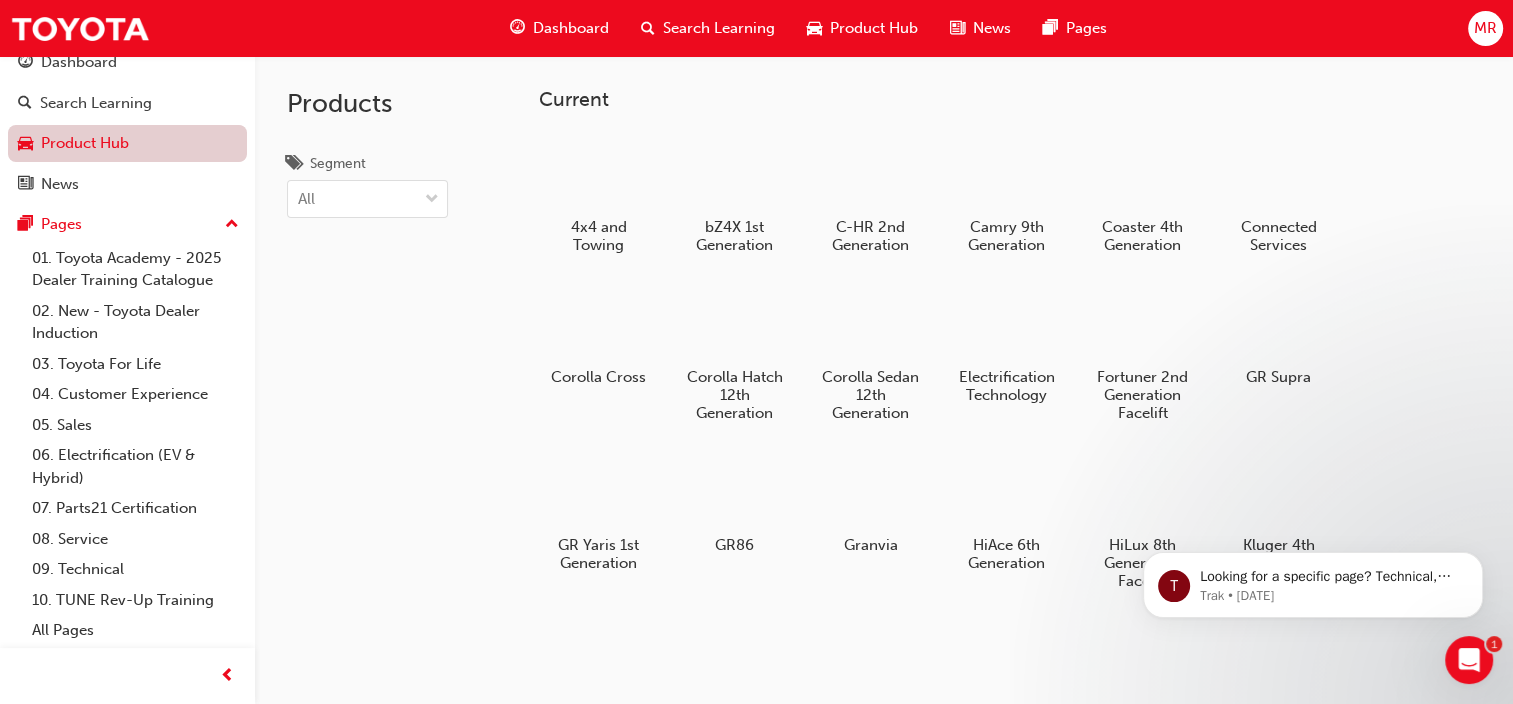 scroll, scrollTop: 0, scrollLeft: 0, axis: both 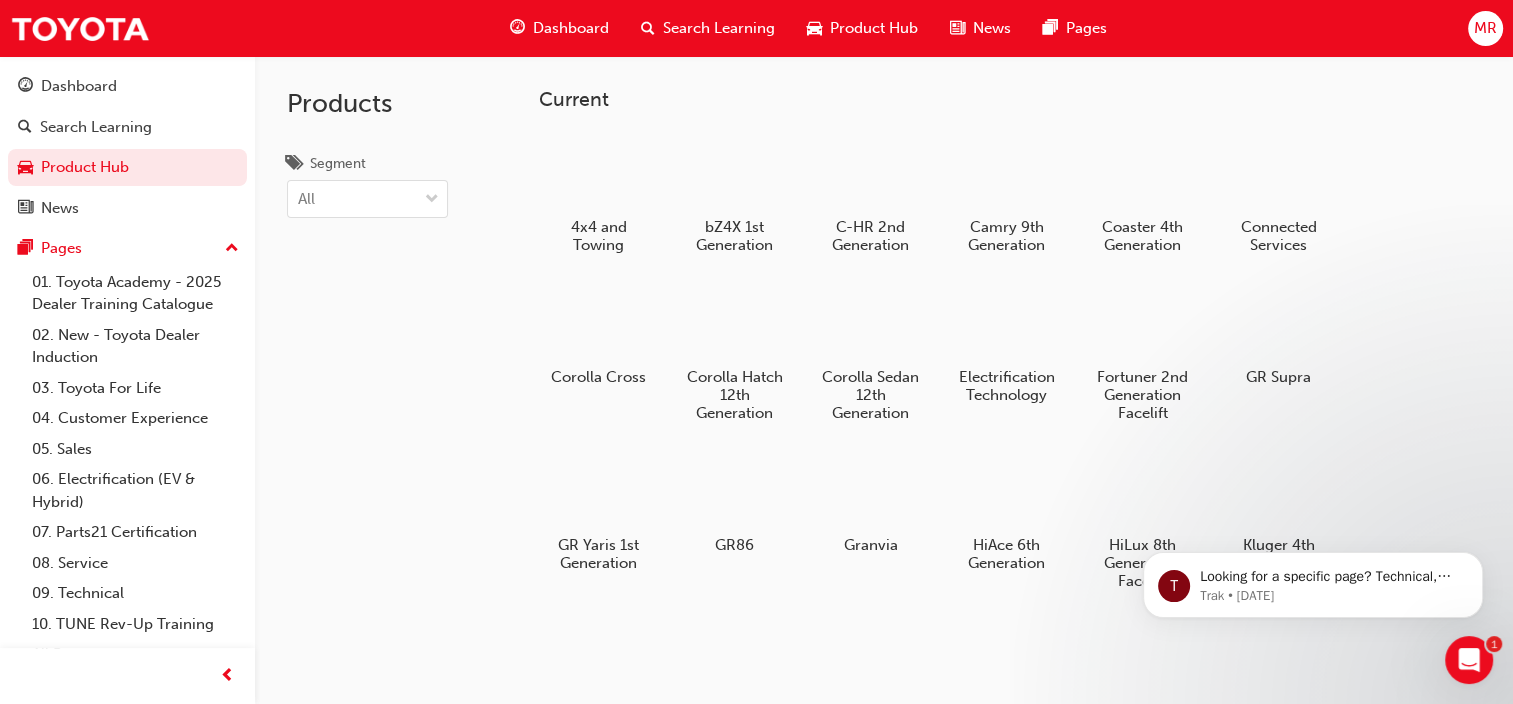 click on "MR" at bounding box center [1485, 28] 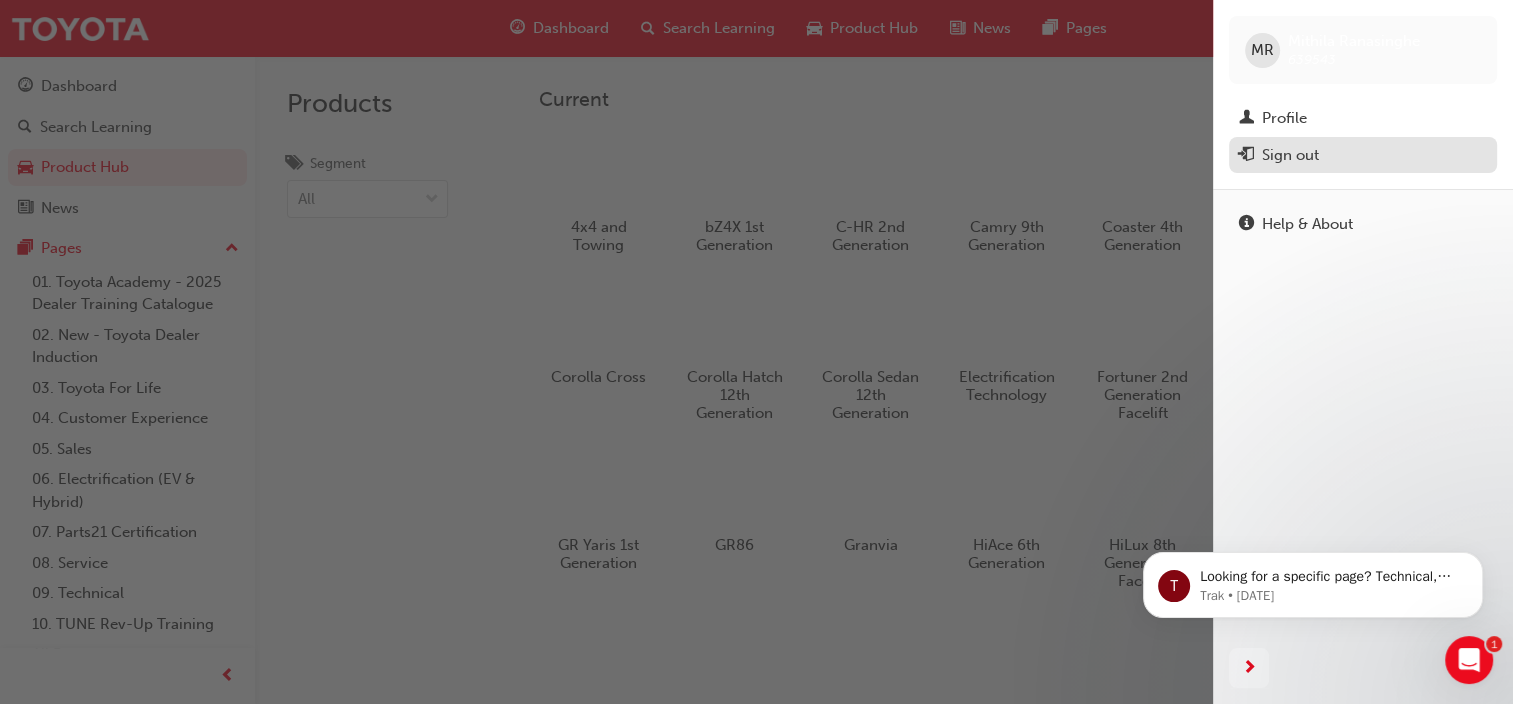 click on "Sign out" at bounding box center (1363, 155) 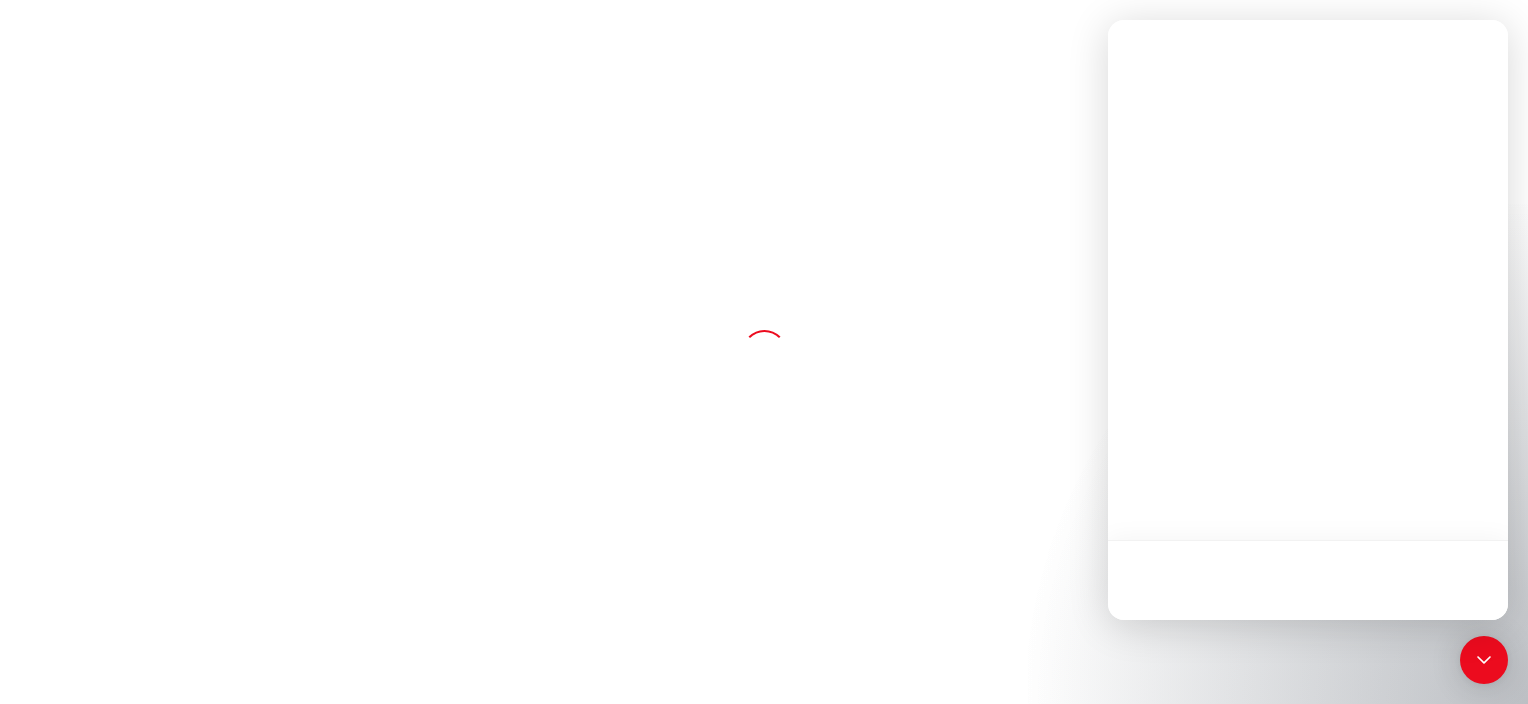 scroll, scrollTop: 0, scrollLeft: 0, axis: both 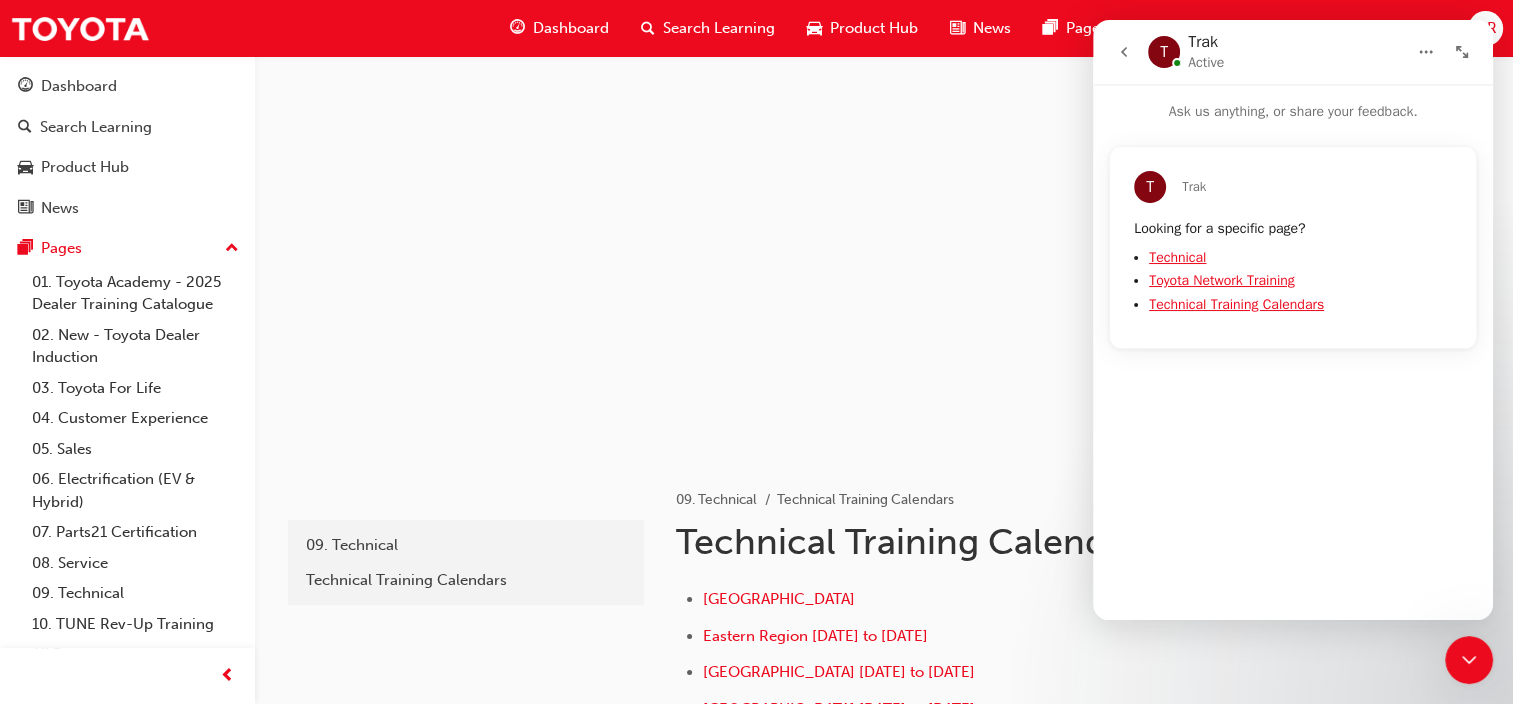 click on "Technical Training Calendars" at bounding box center [1004, 542] 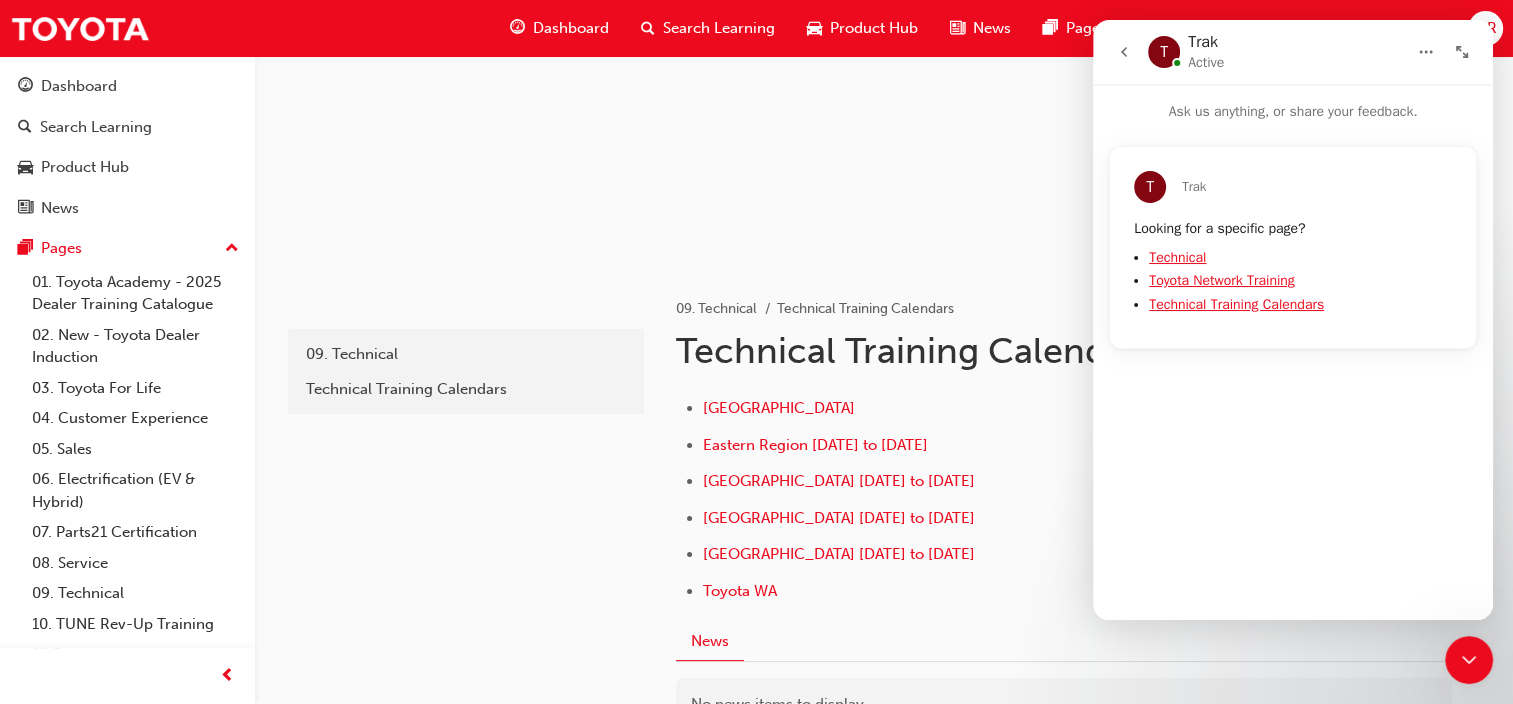 click 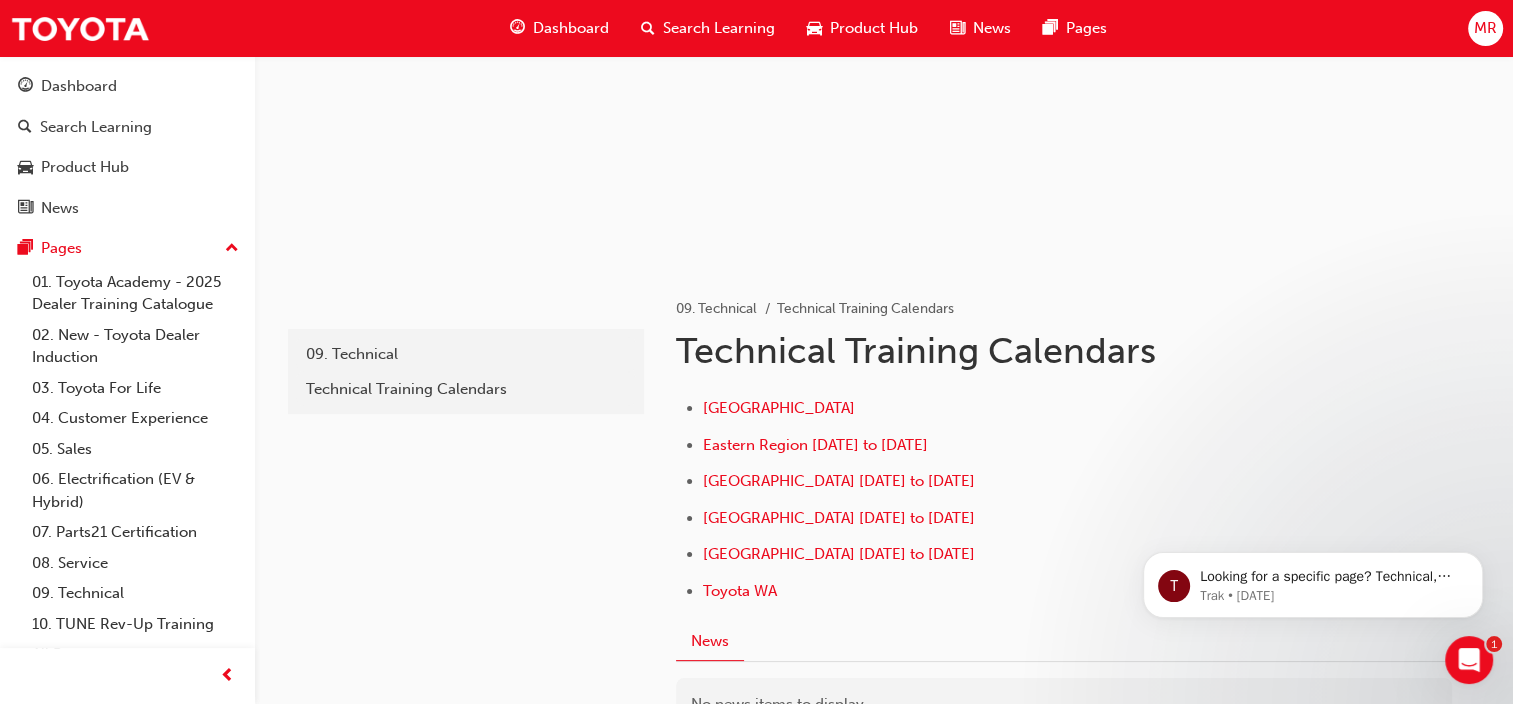 scroll, scrollTop: 0, scrollLeft: 0, axis: both 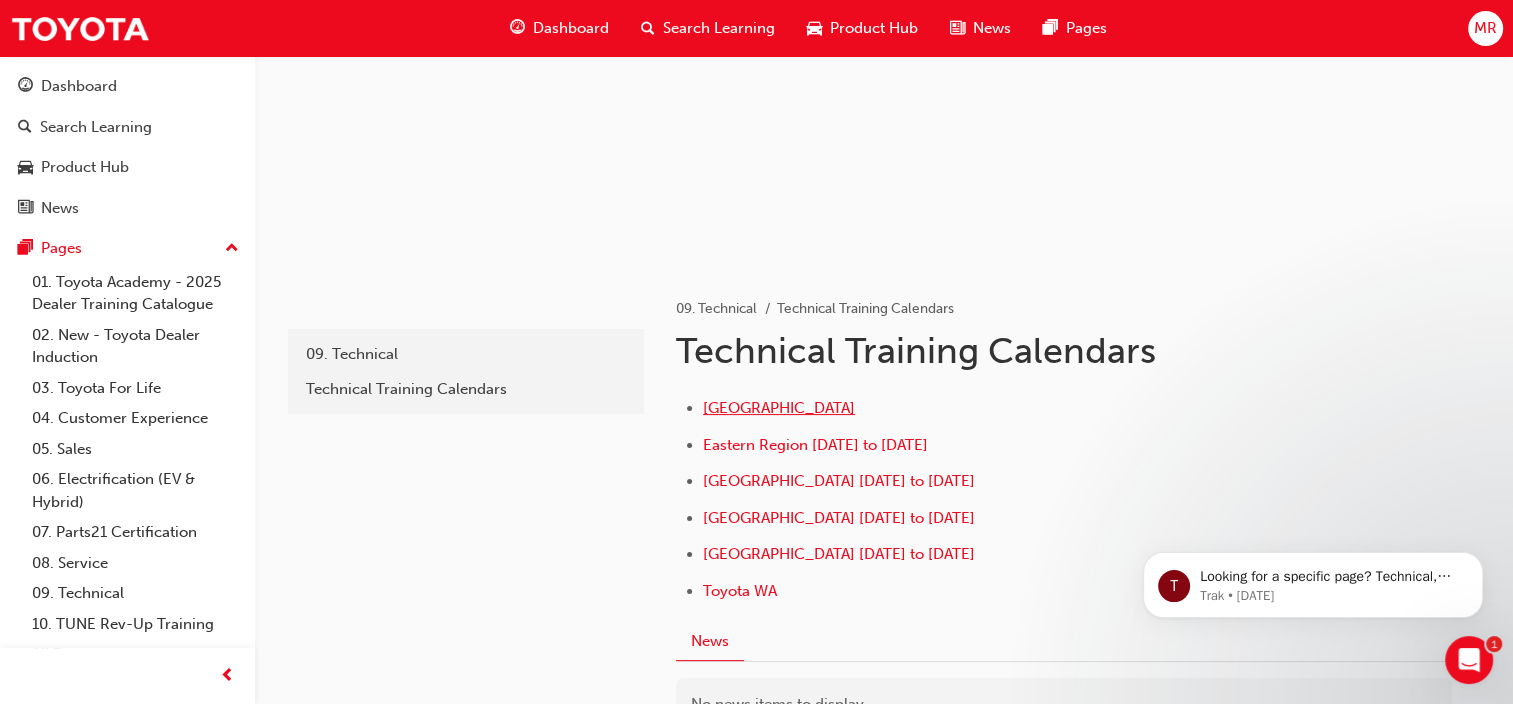 click on "Northern Region" at bounding box center [779, 408] 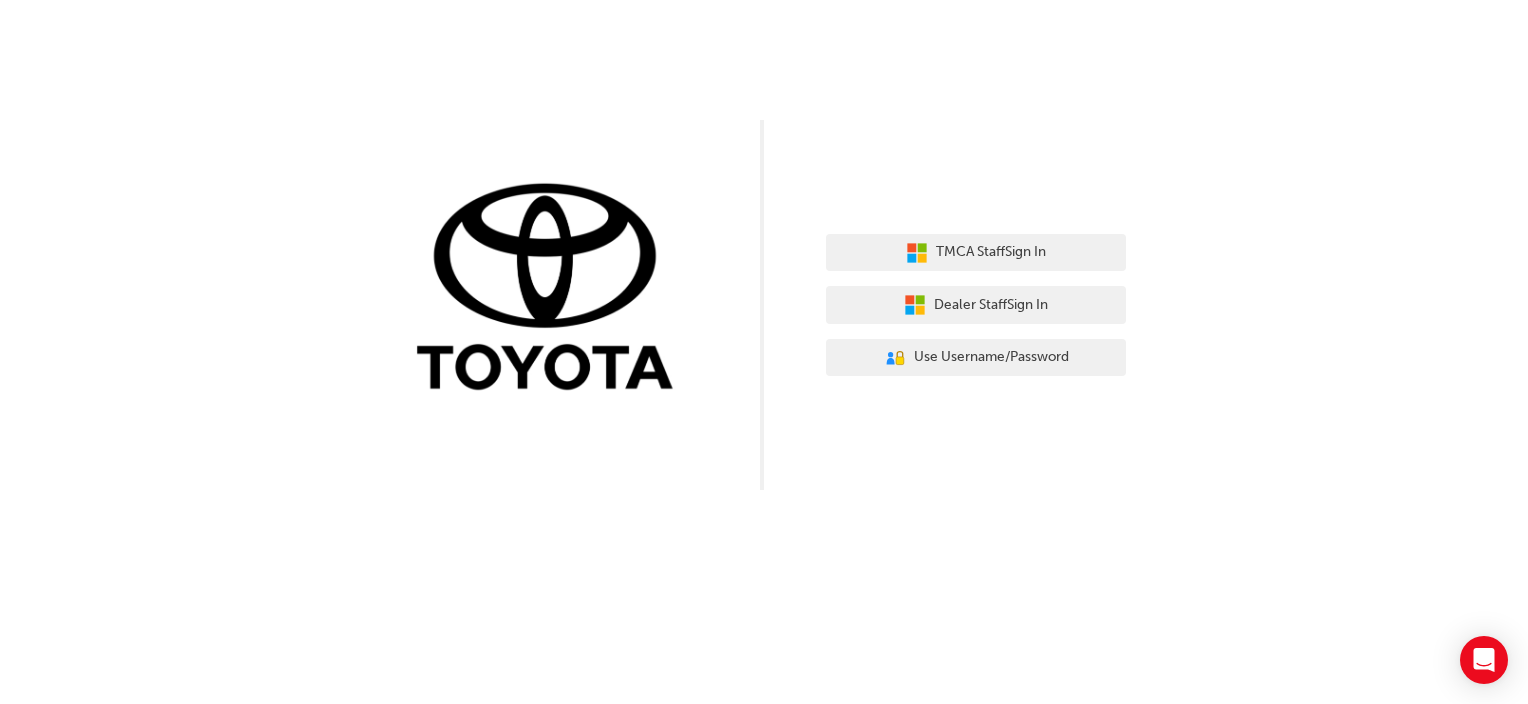 scroll, scrollTop: 0, scrollLeft: 0, axis: both 